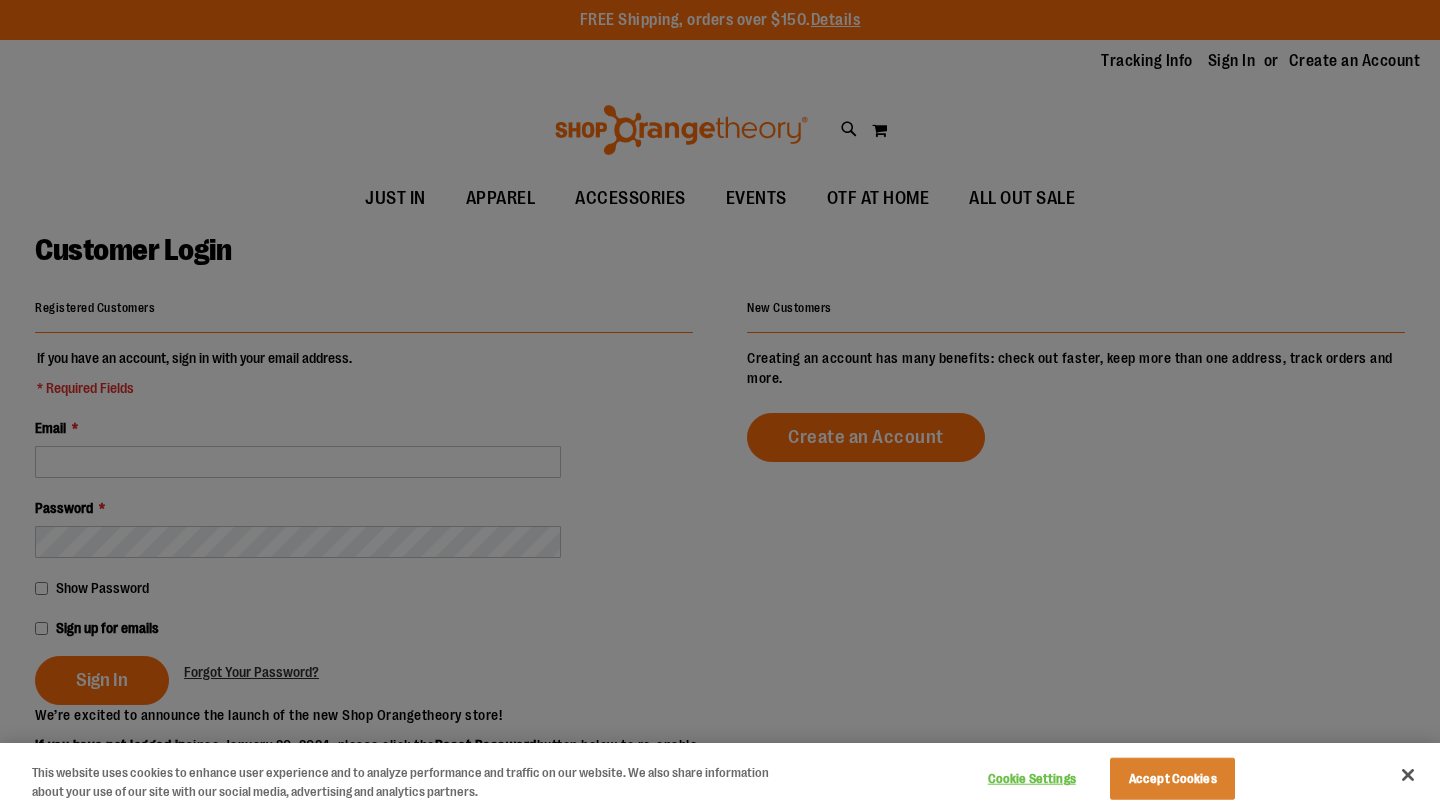 scroll, scrollTop: 0, scrollLeft: 0, axis: both 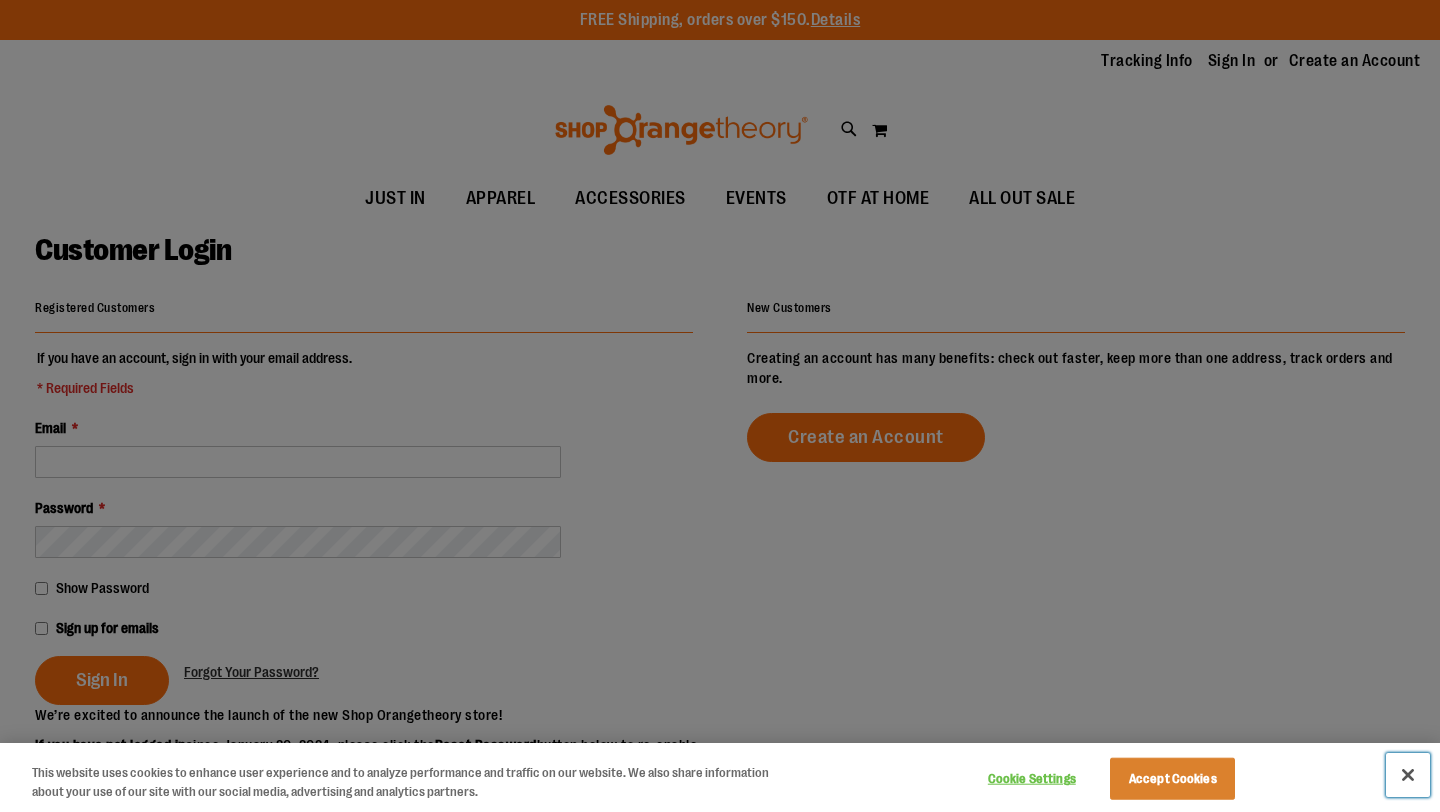 click at bounding box center [1408, 775] 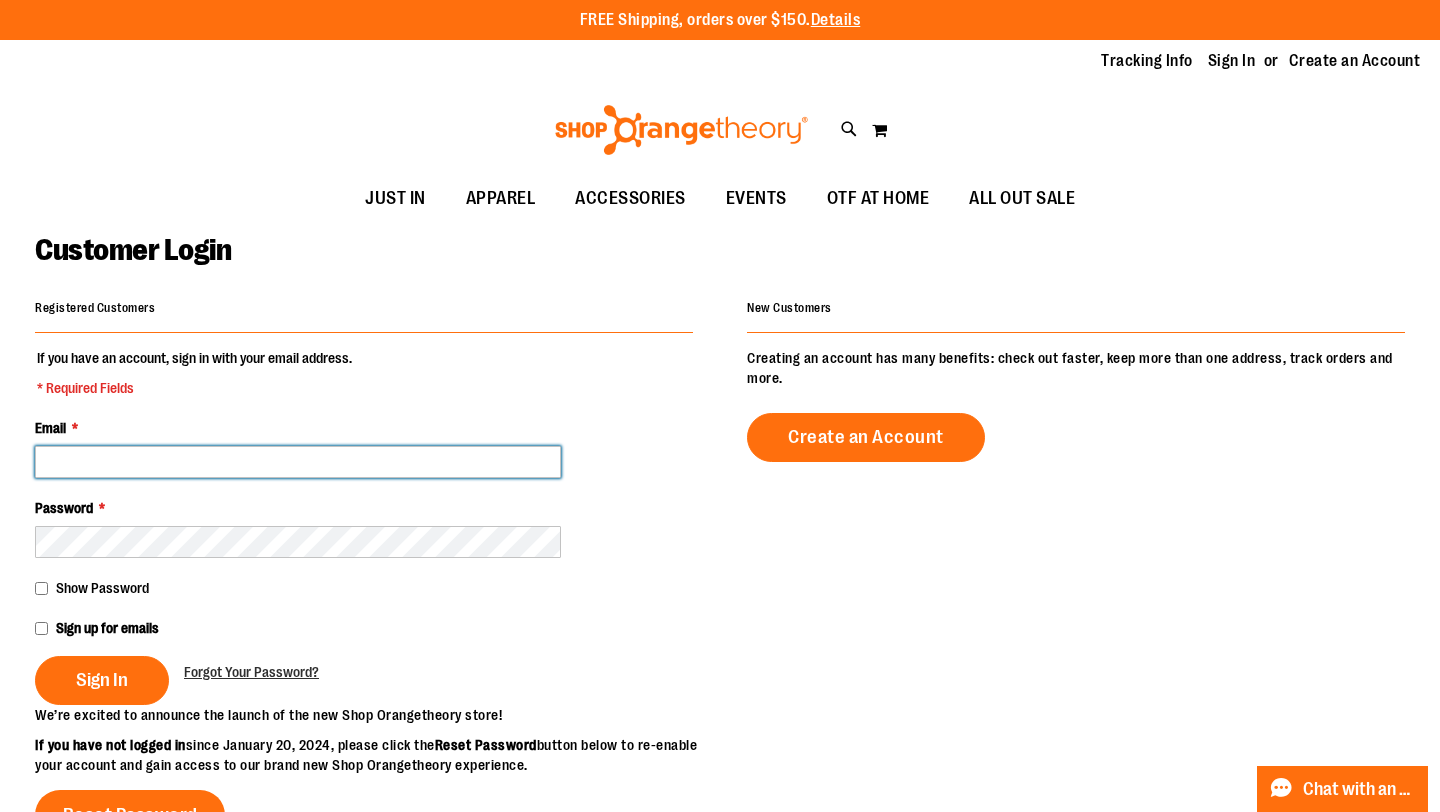 click on "Email *" at bounding box center [298, 462] 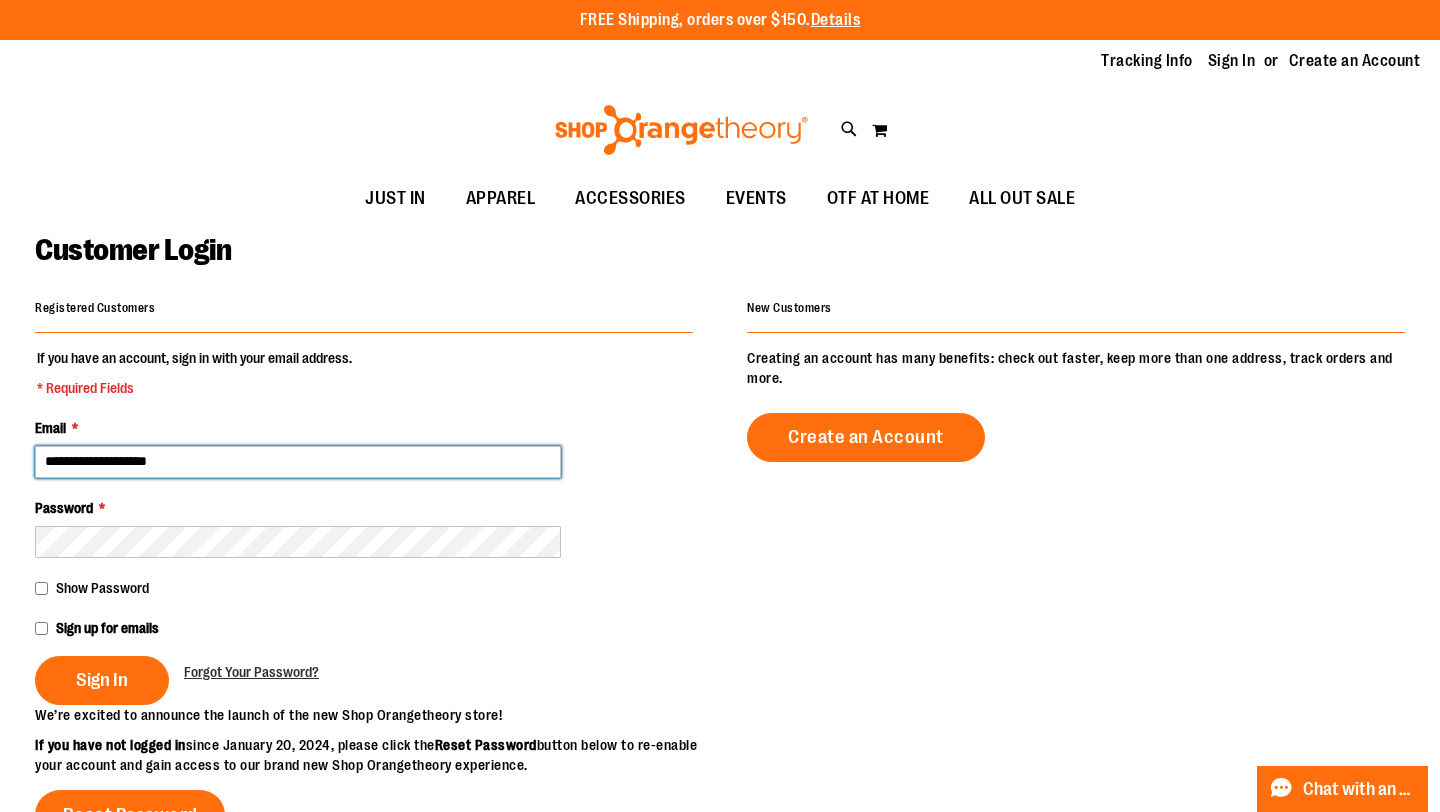 type on "**********" 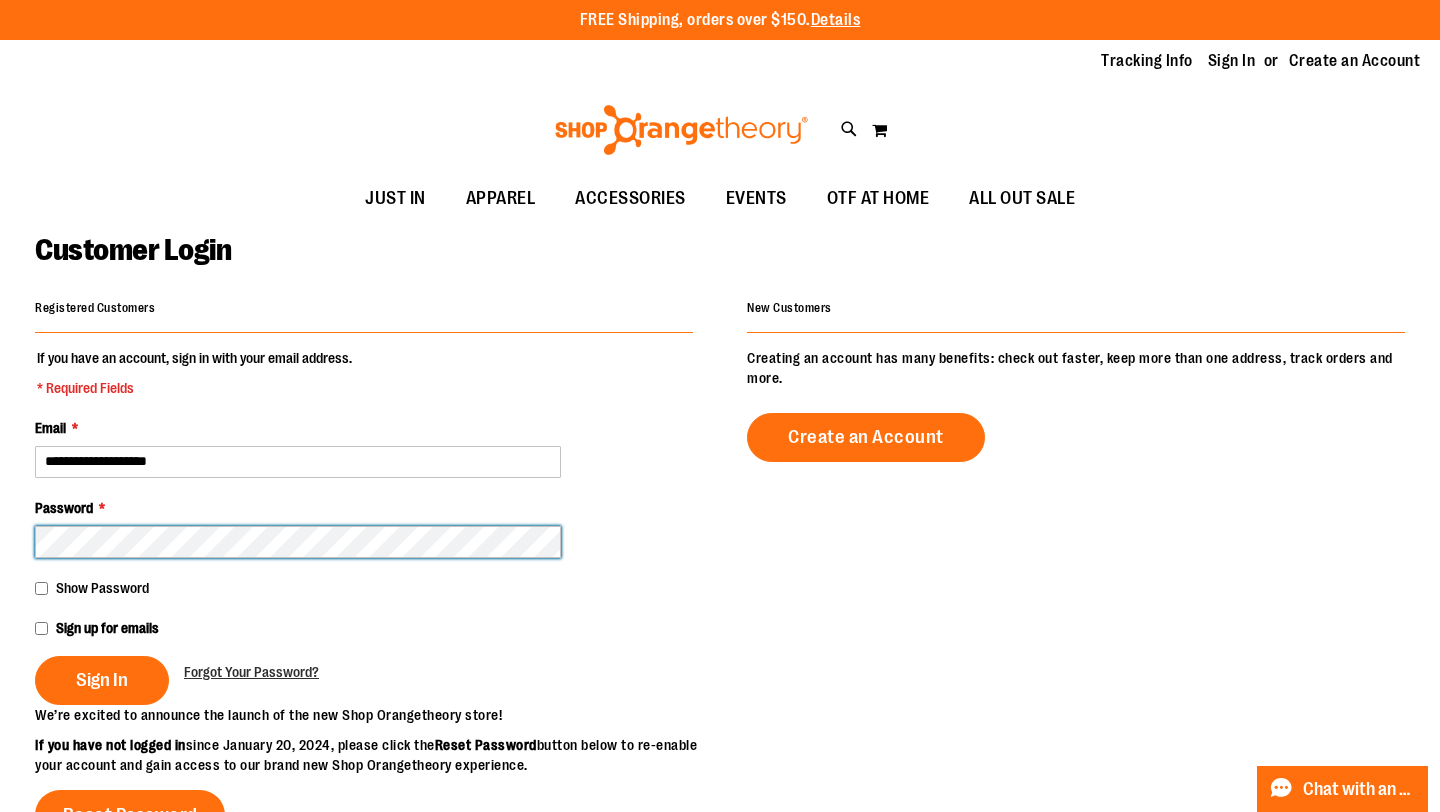 click on "Sign In" at bounding box center (102, 680) 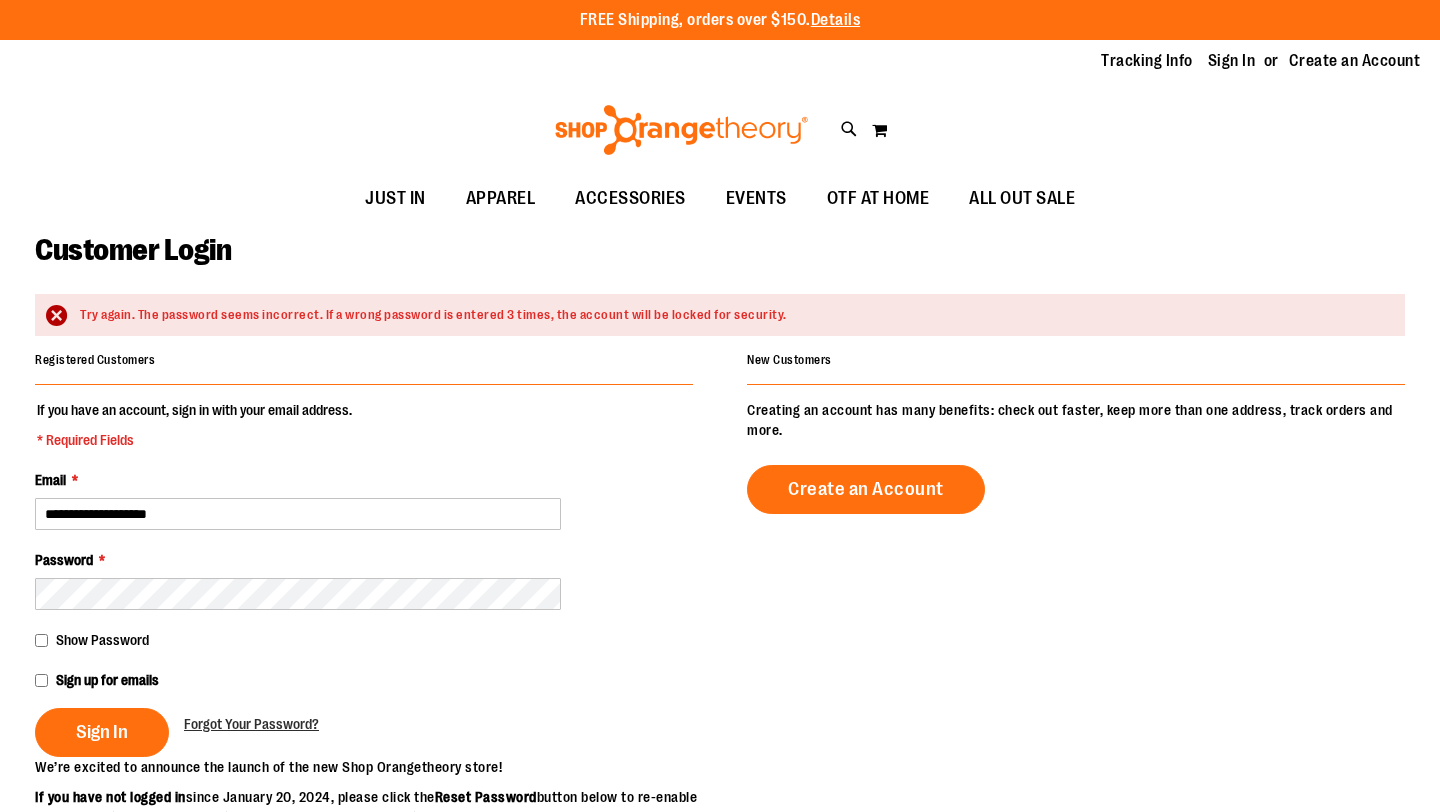scroll, scrollTop: 0, scrollLeft: 0, axis: both 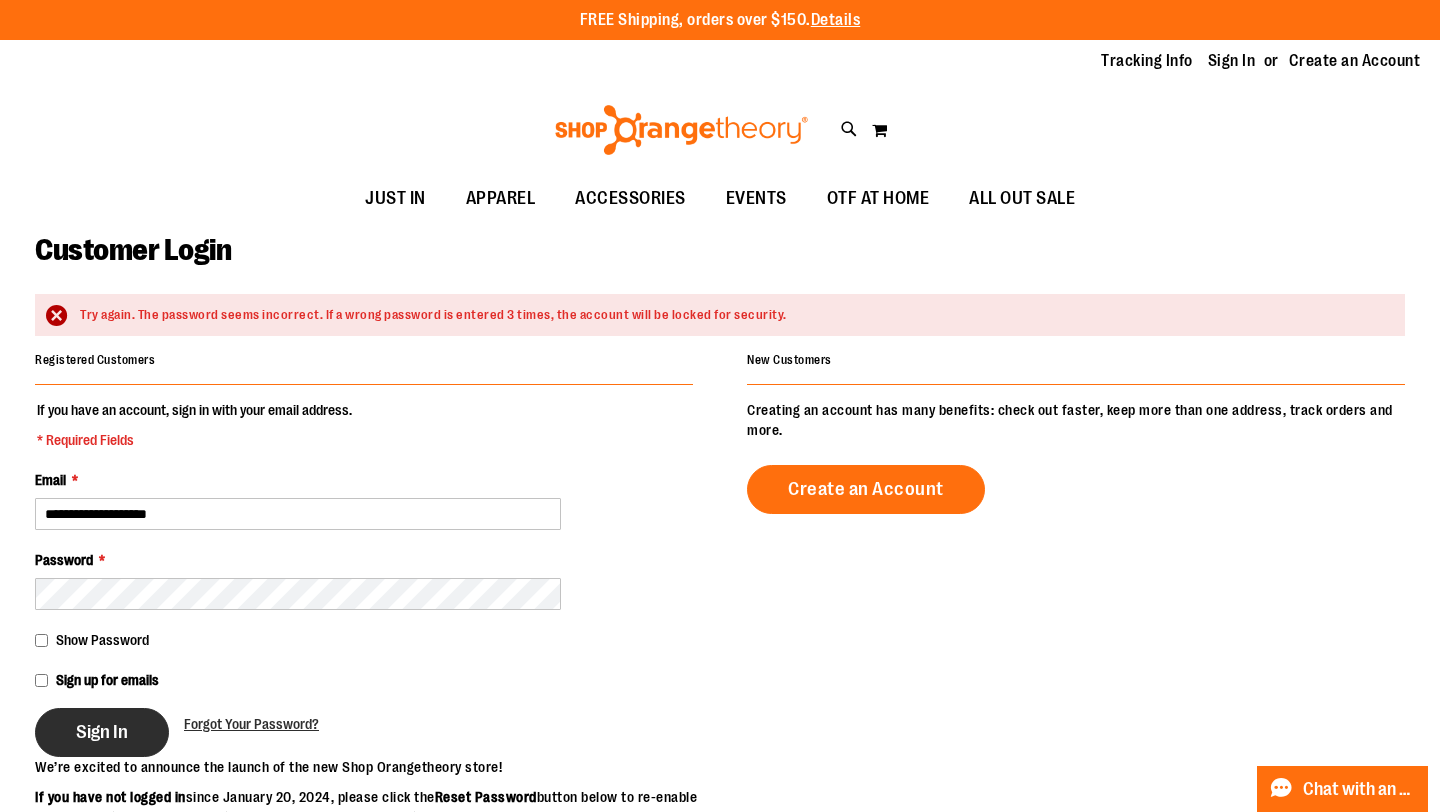 click on "Sign In" at bounding box center [102, 732] 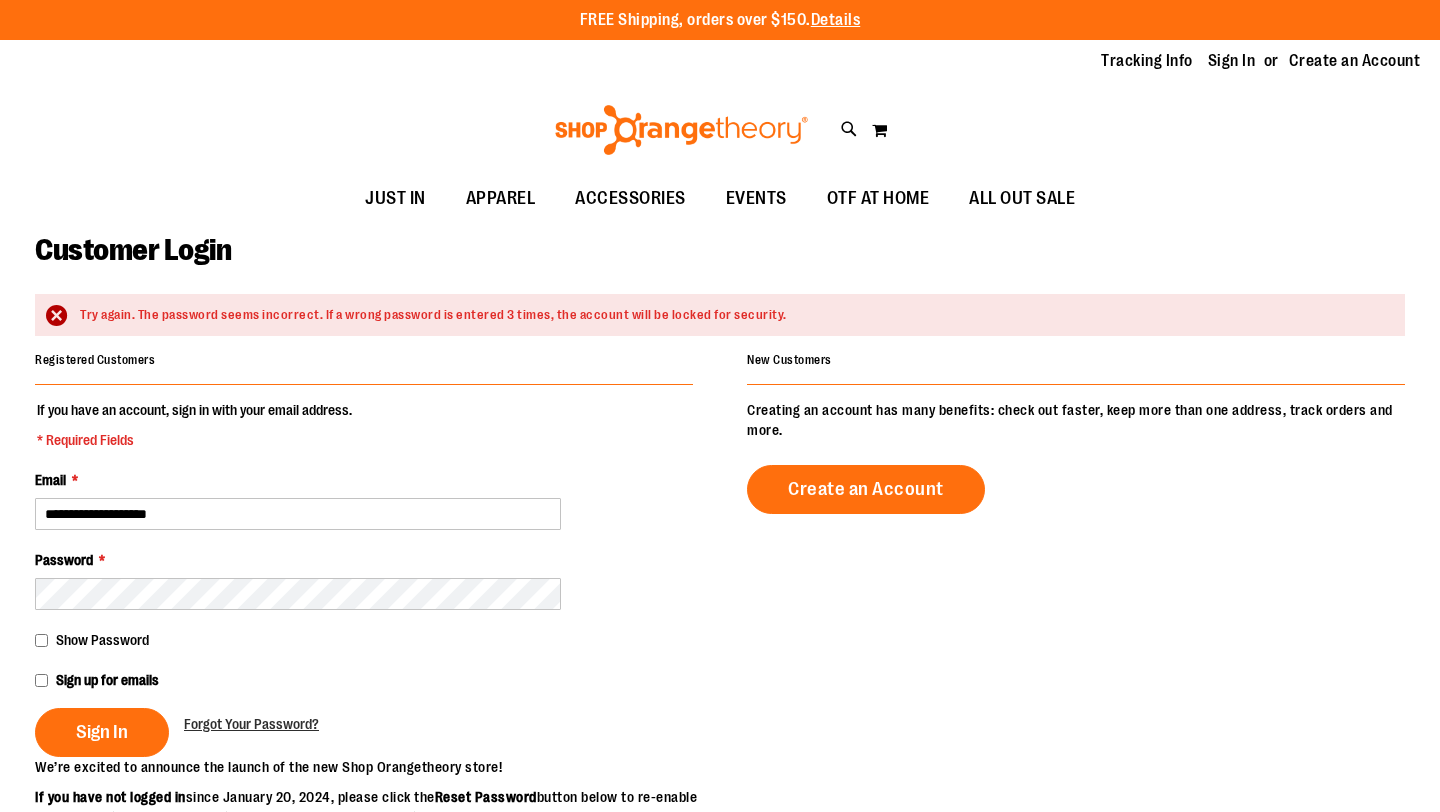 scroll, scrollTop: 0, scrollLeft: 0, axis: both 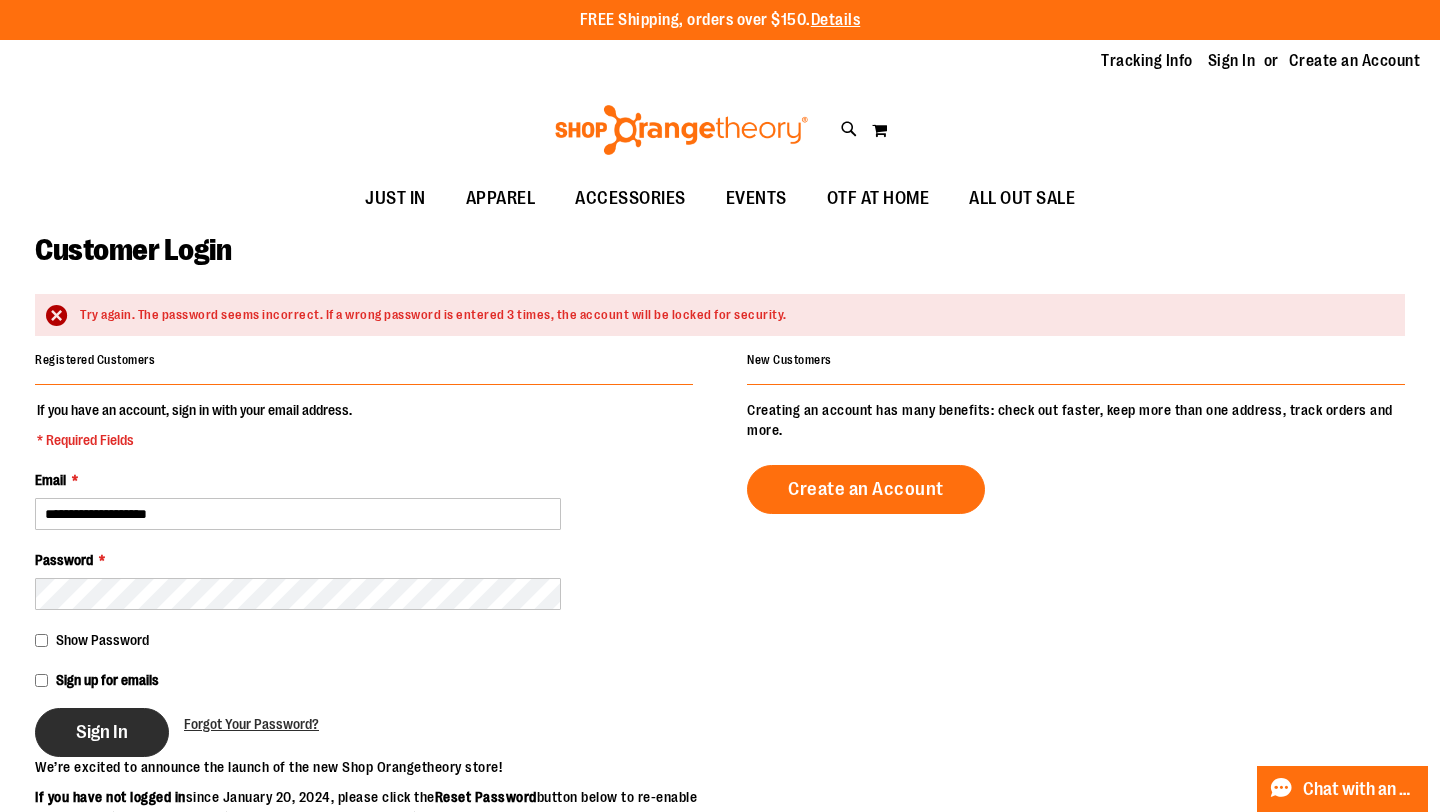 click on "Sign In" at bounding box center [102, 732] 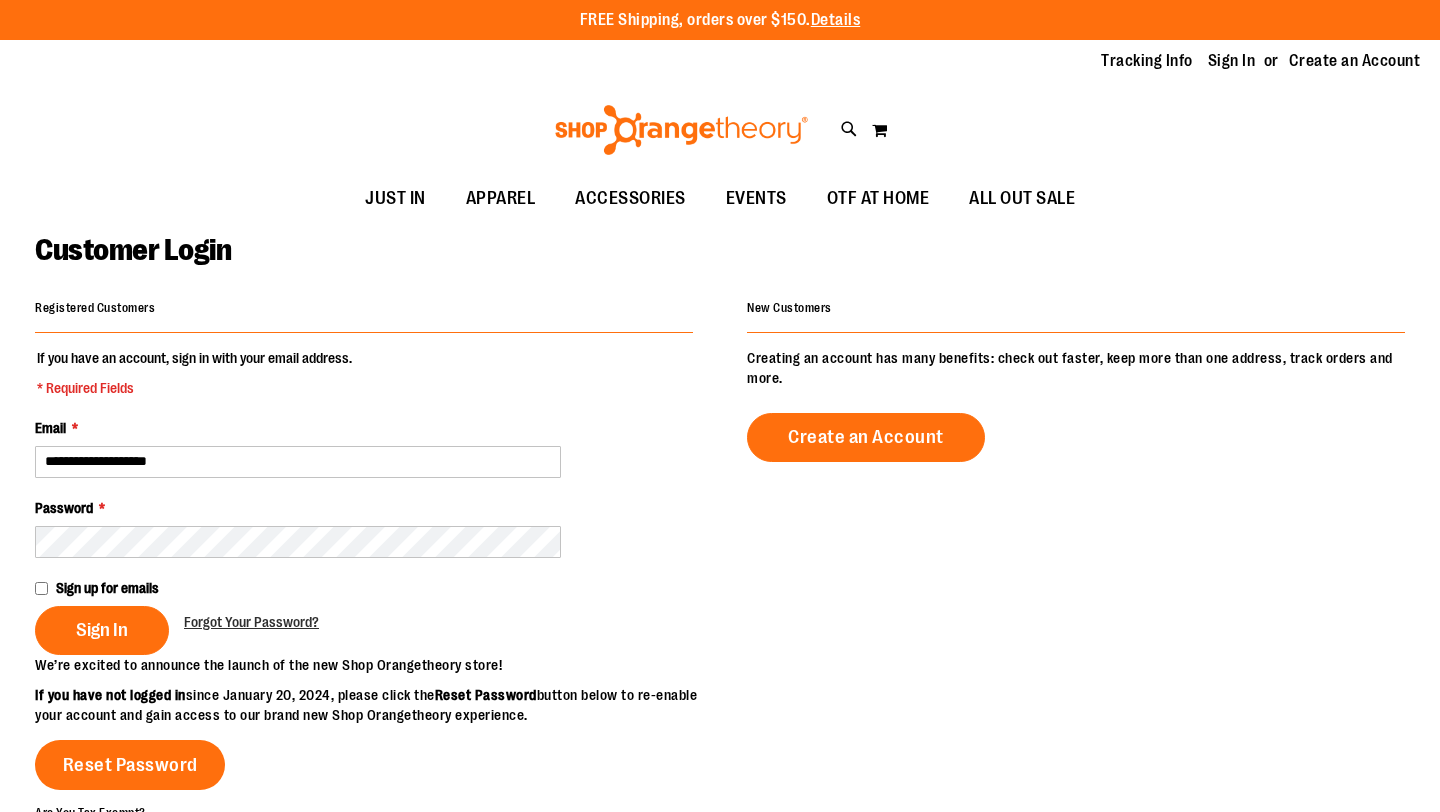 scroll, scrollTop: 0, scrollLeft: 0, axis: both 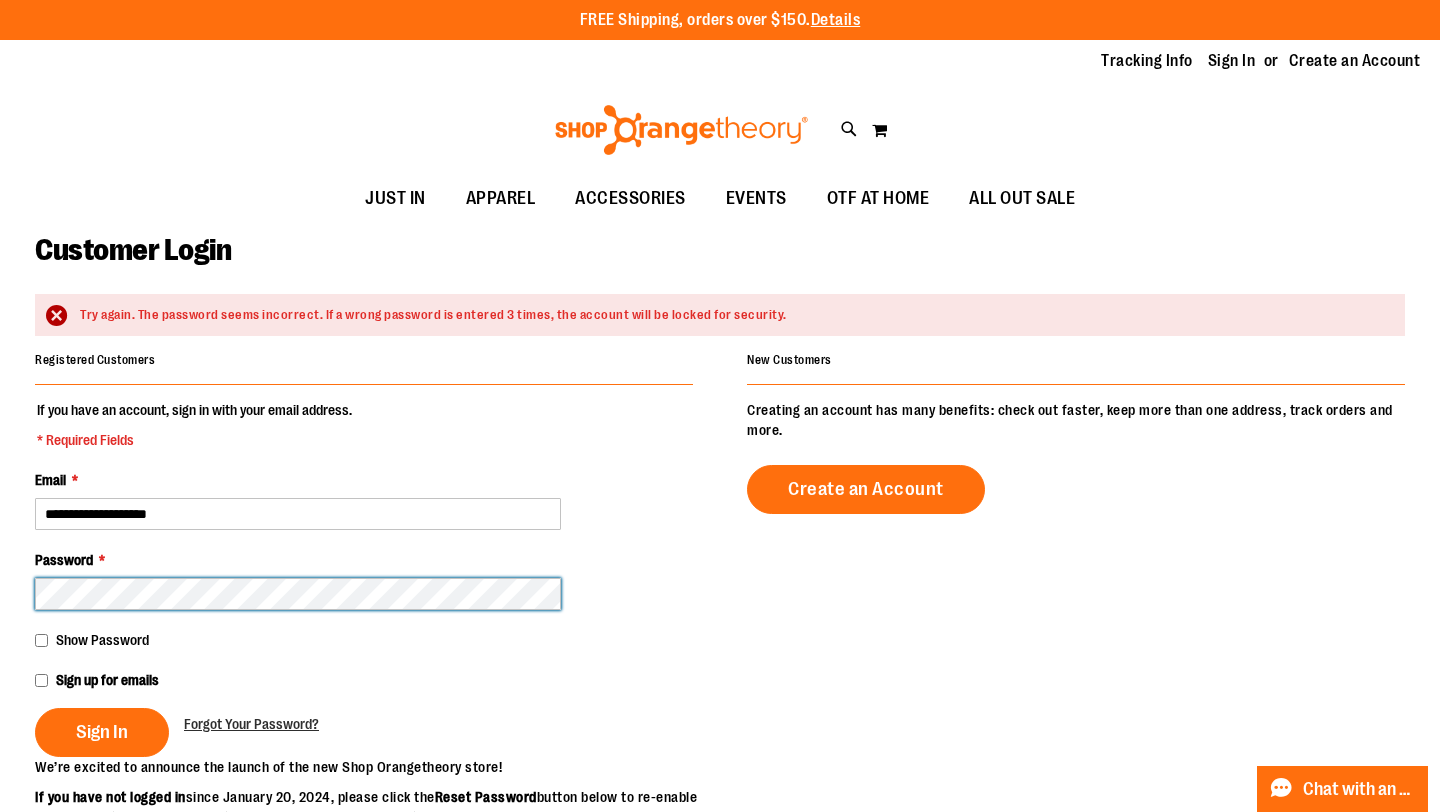 click on "Sign In" at bounding box center (102, 732) 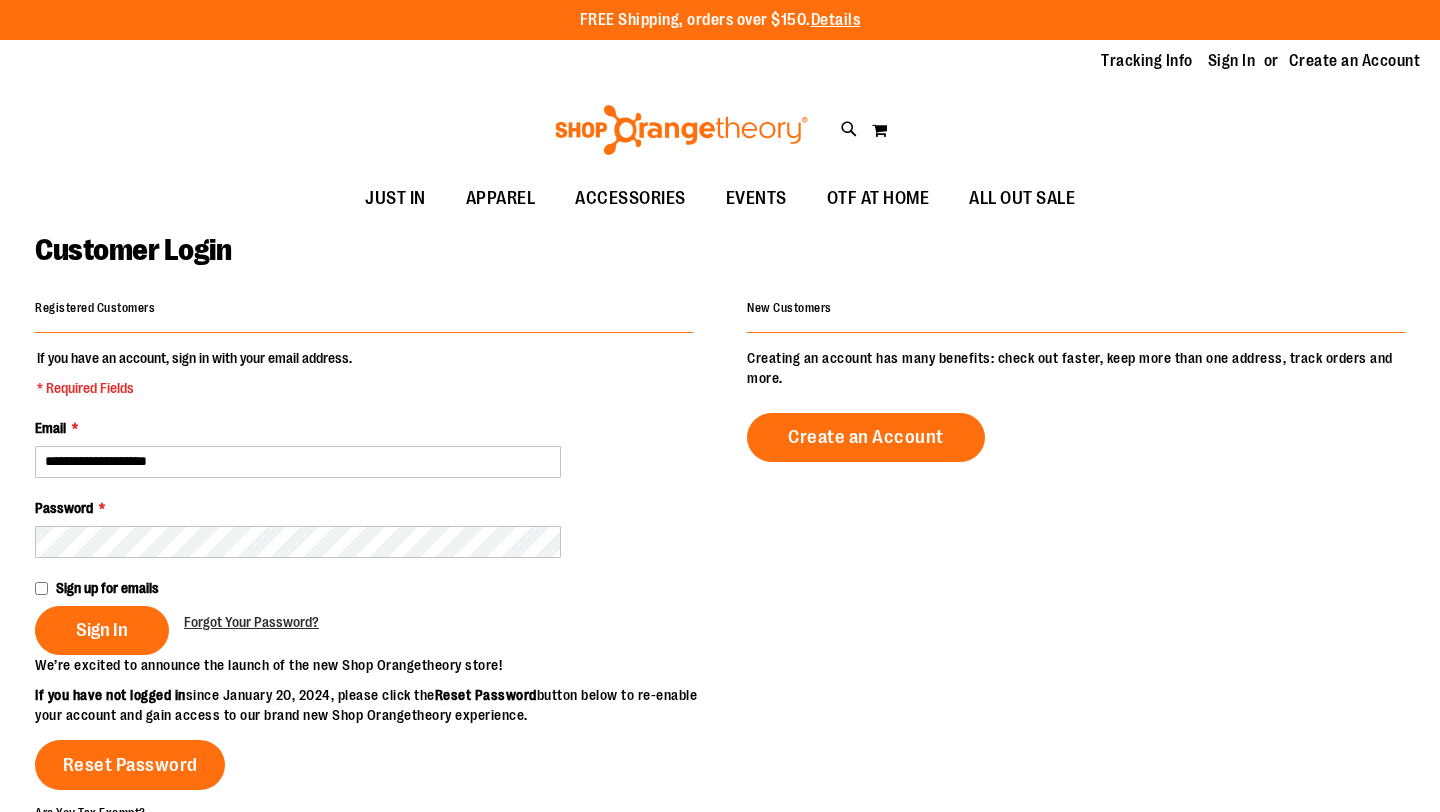 scroll, scrollTop: 0, scrollLeft: 0, axis: both 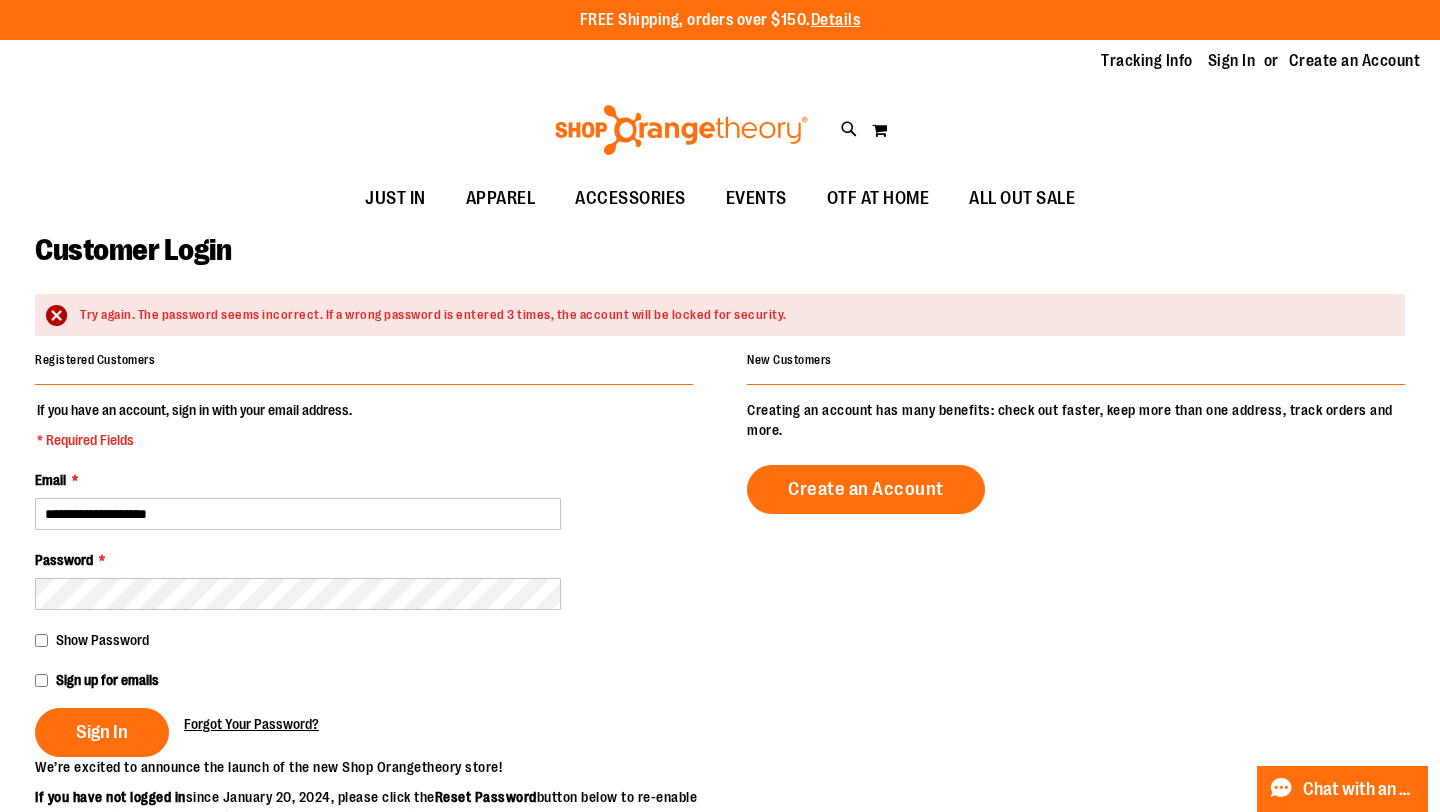 click on "Forgot Your Password?" at bounding box center [251, 724] 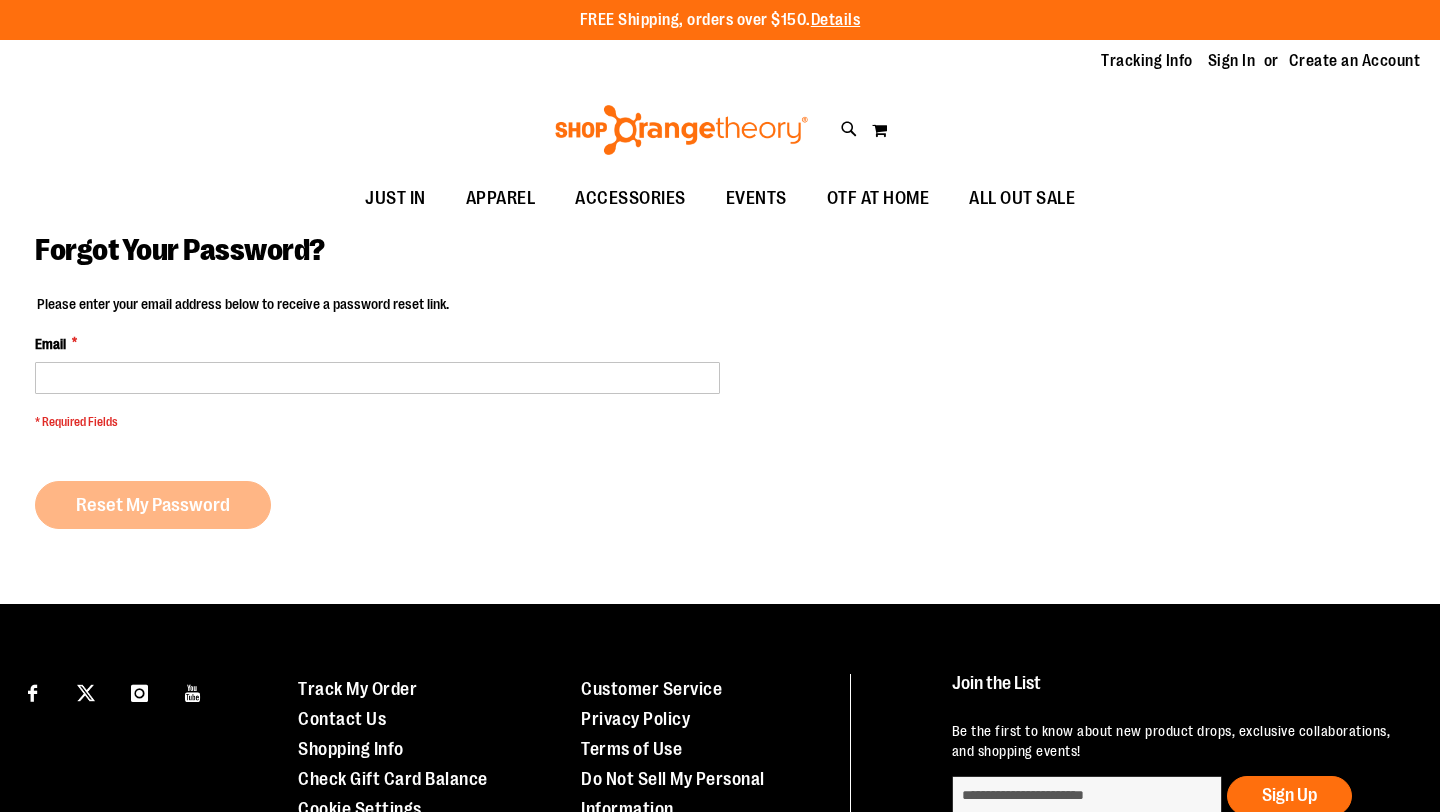 scroll, scrollTop: 0, scrollLeft: 0, axis: both 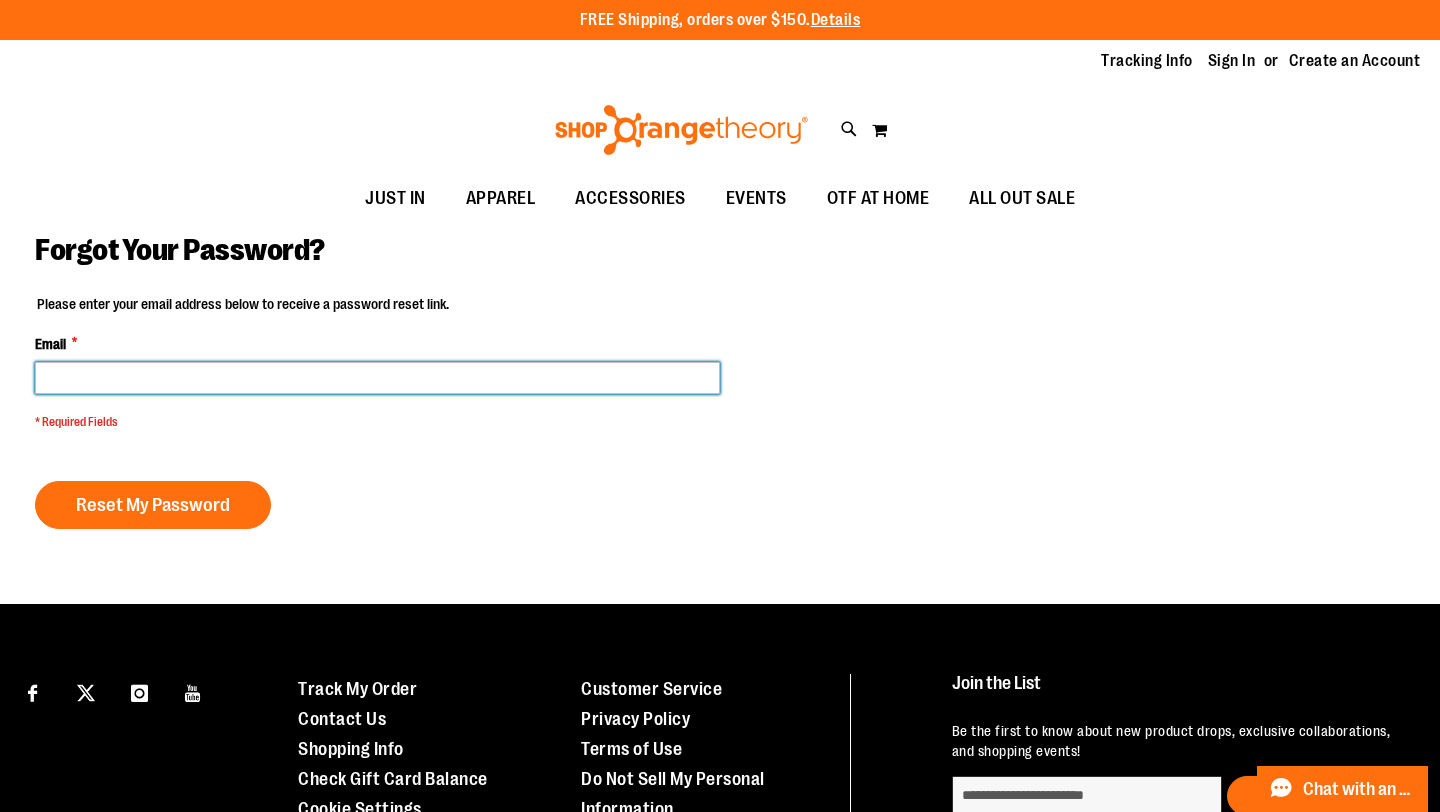 click on "Email *" at bounding box center [377, 378] 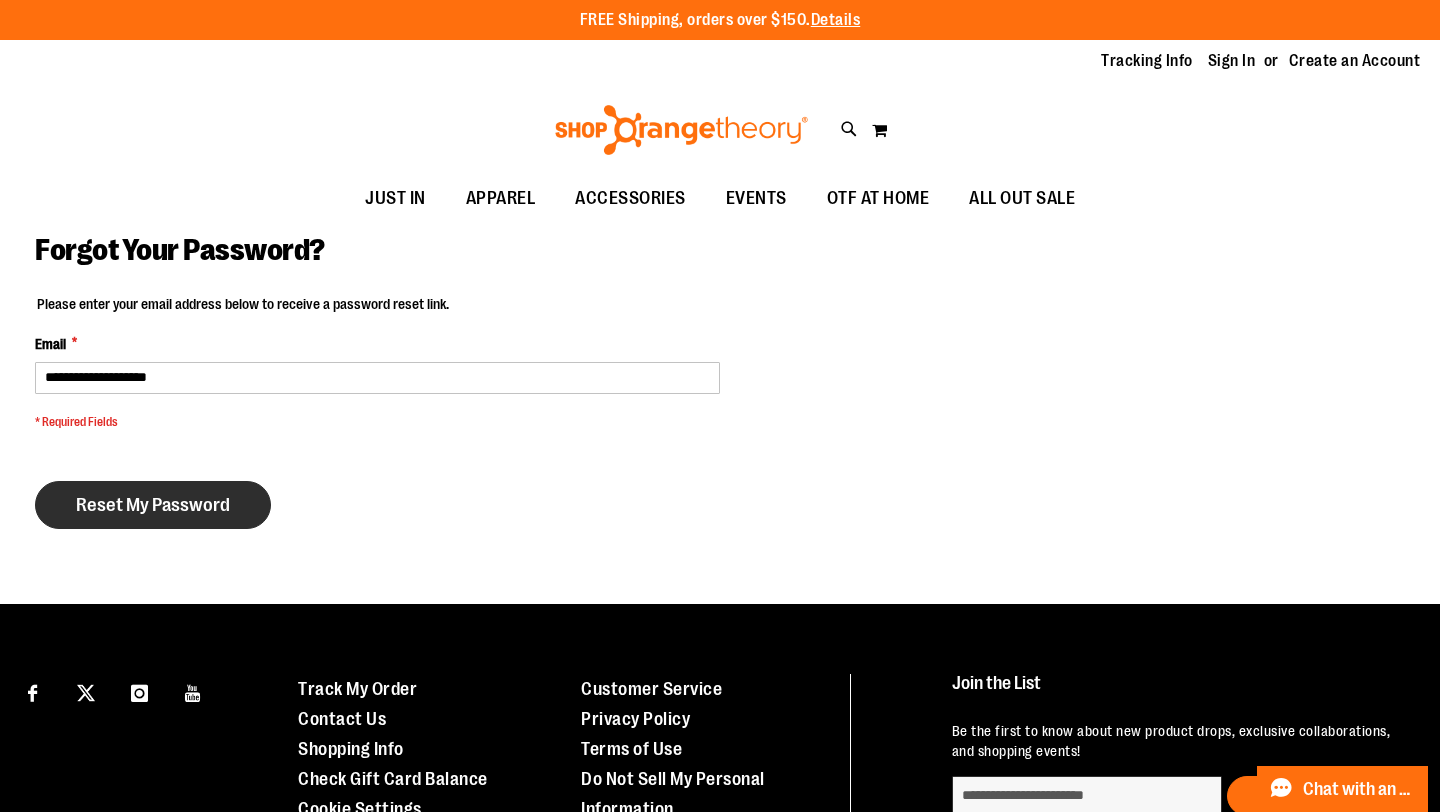 click on "Reset My Password" at bounding box center (153, 505) 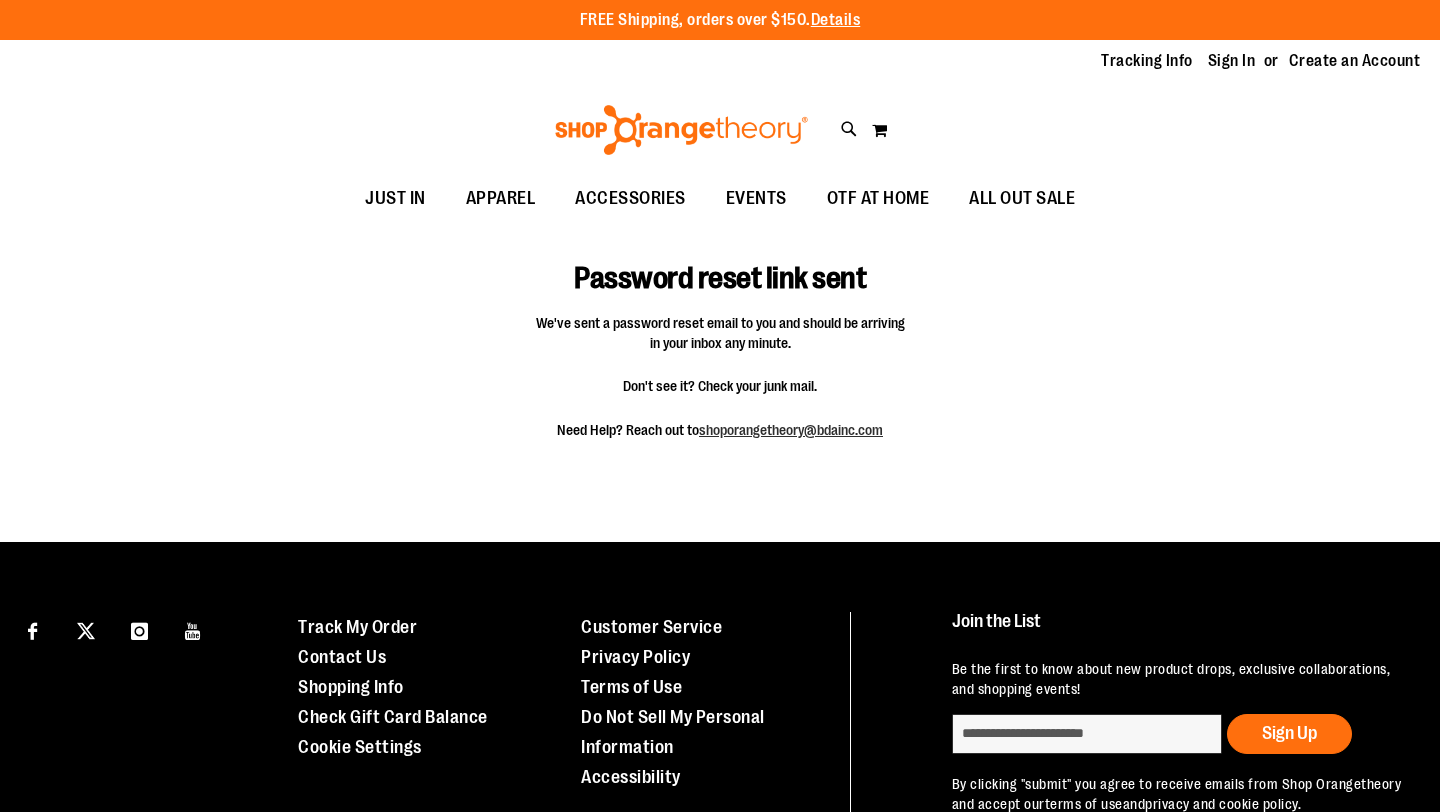 scroll, scrollTop: 0, scrollLeft: 0, axis: both 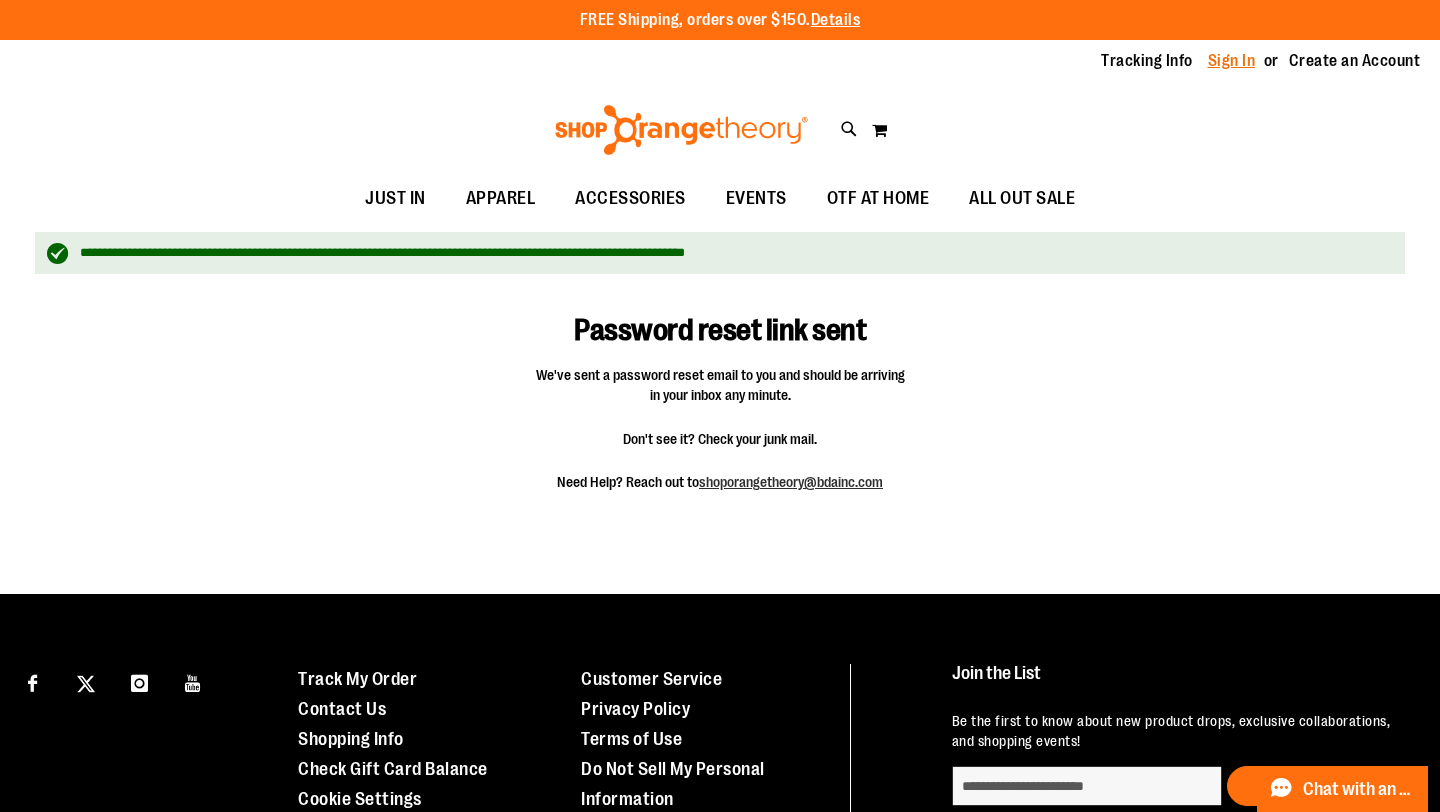 click on "Sign In" at bounding box center [1232, 61] 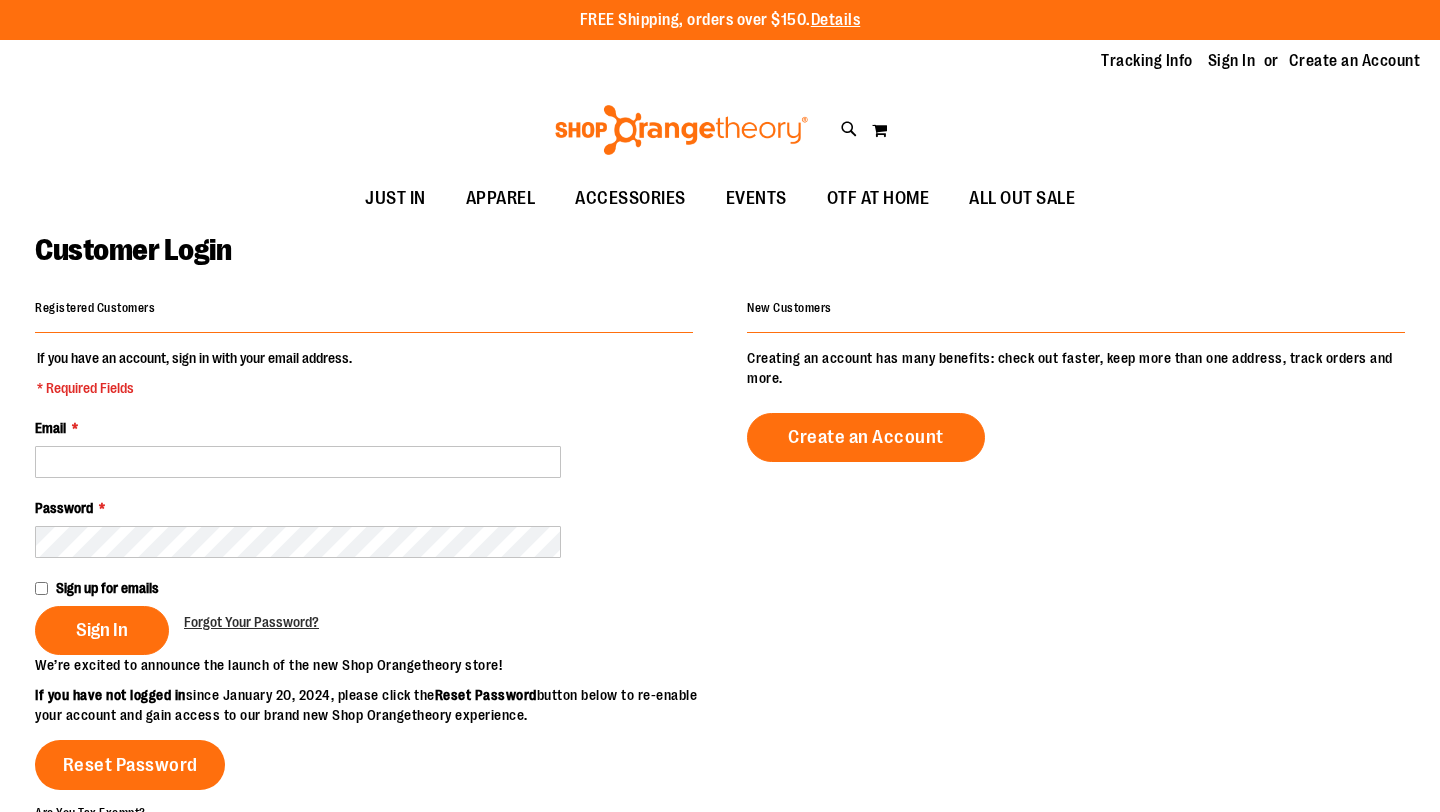 scroll, scrollTop: 0, scrollLeft: 0, axis: both 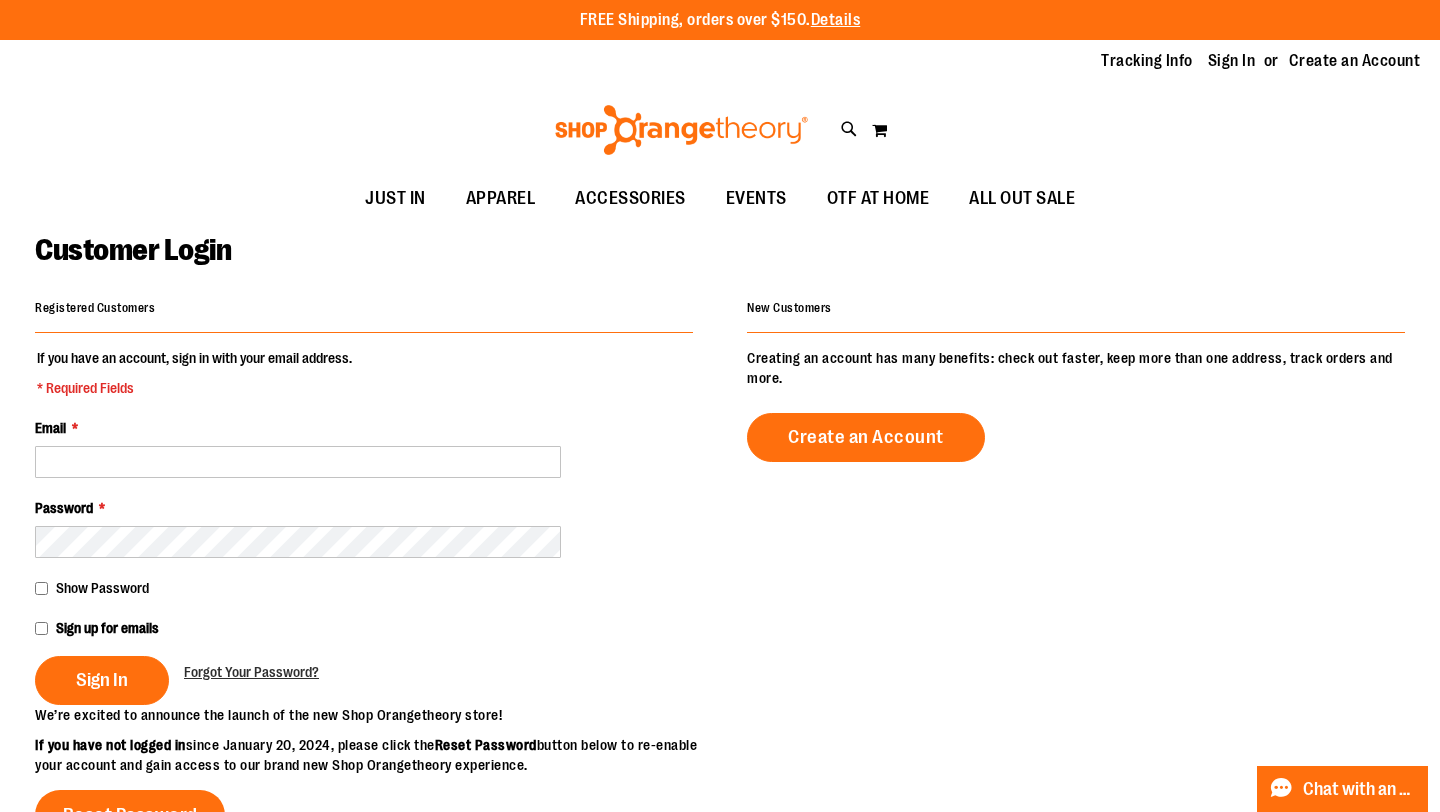 click on "Email *" at bounding box center [364, 448] 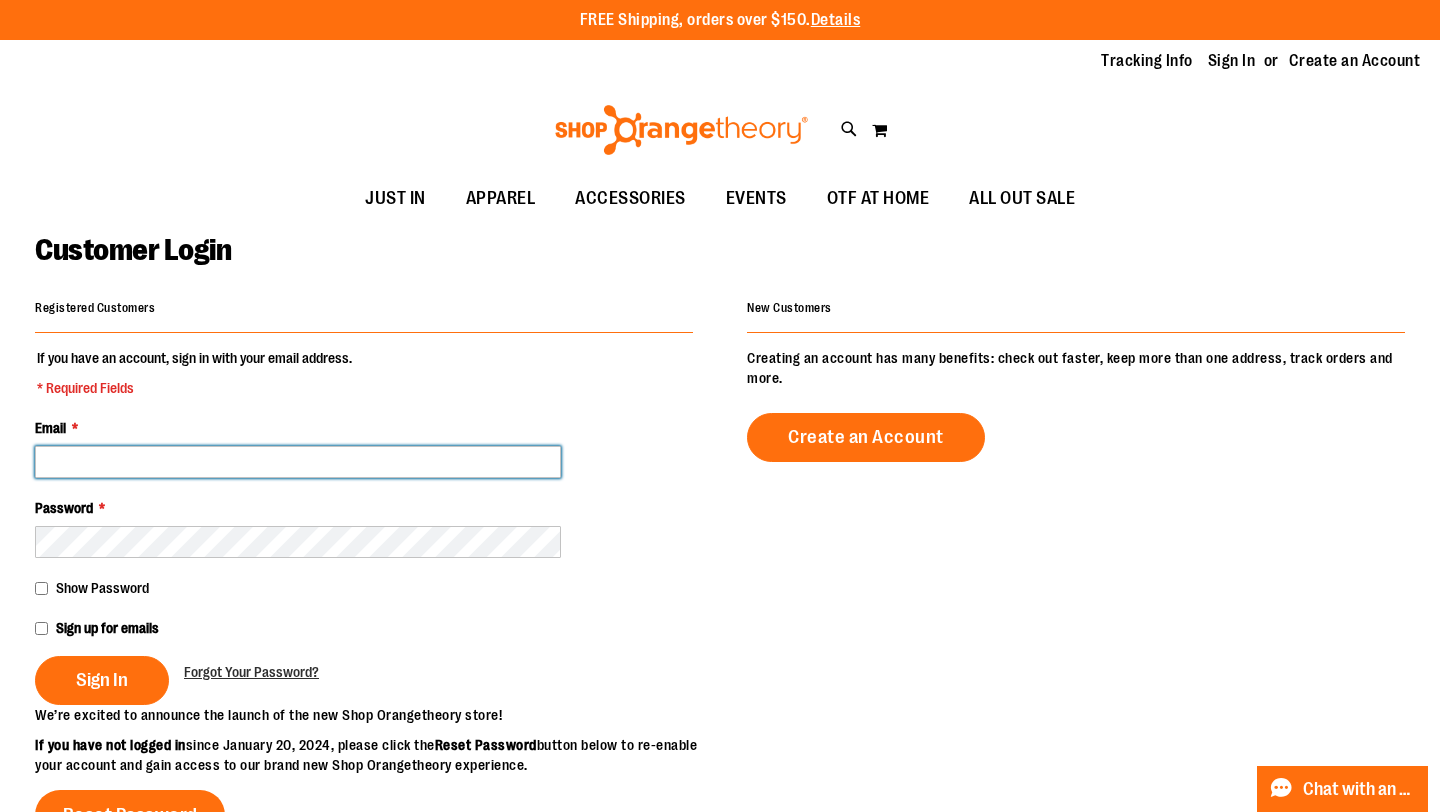click on "Email *" at bounding box center [298, 462] 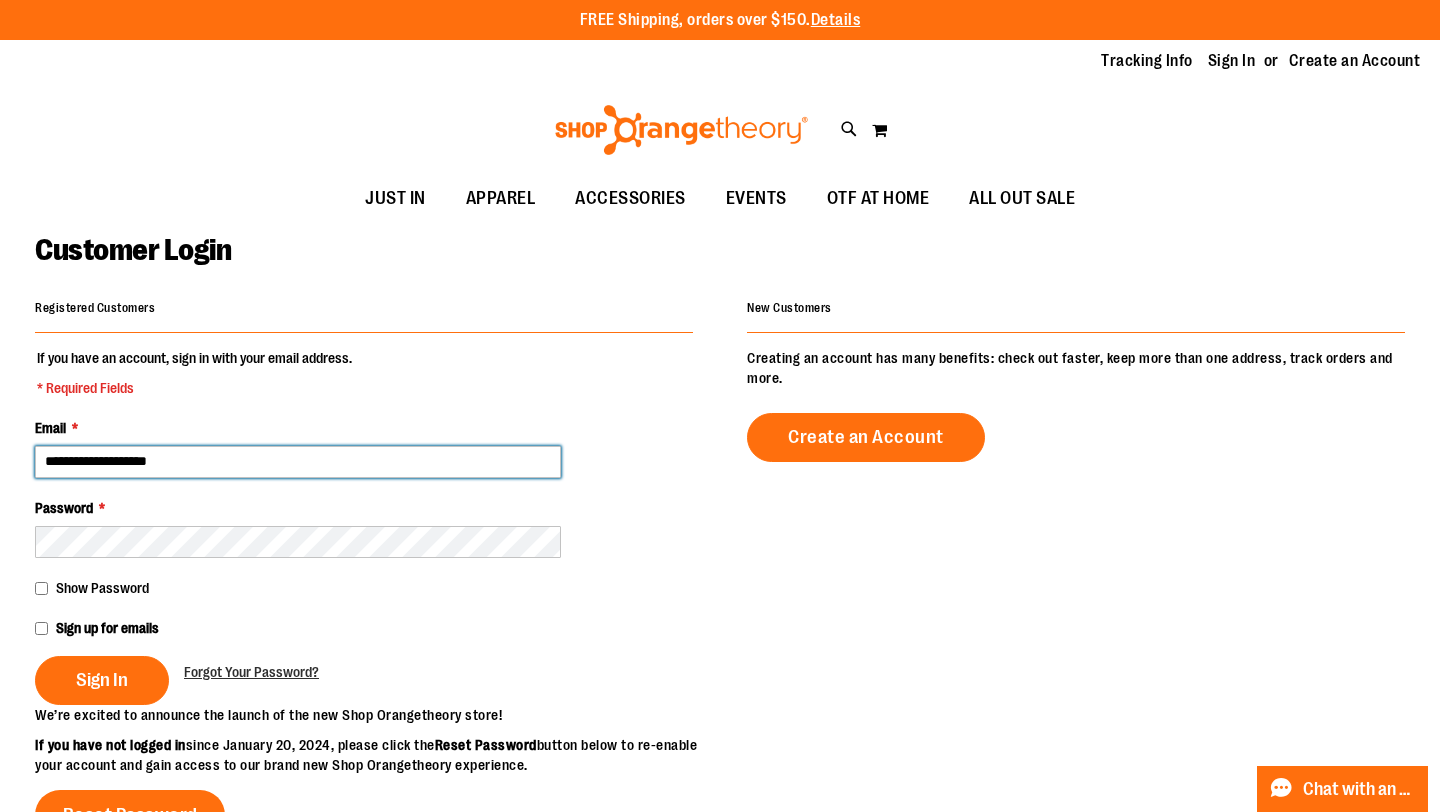 type on "**********" 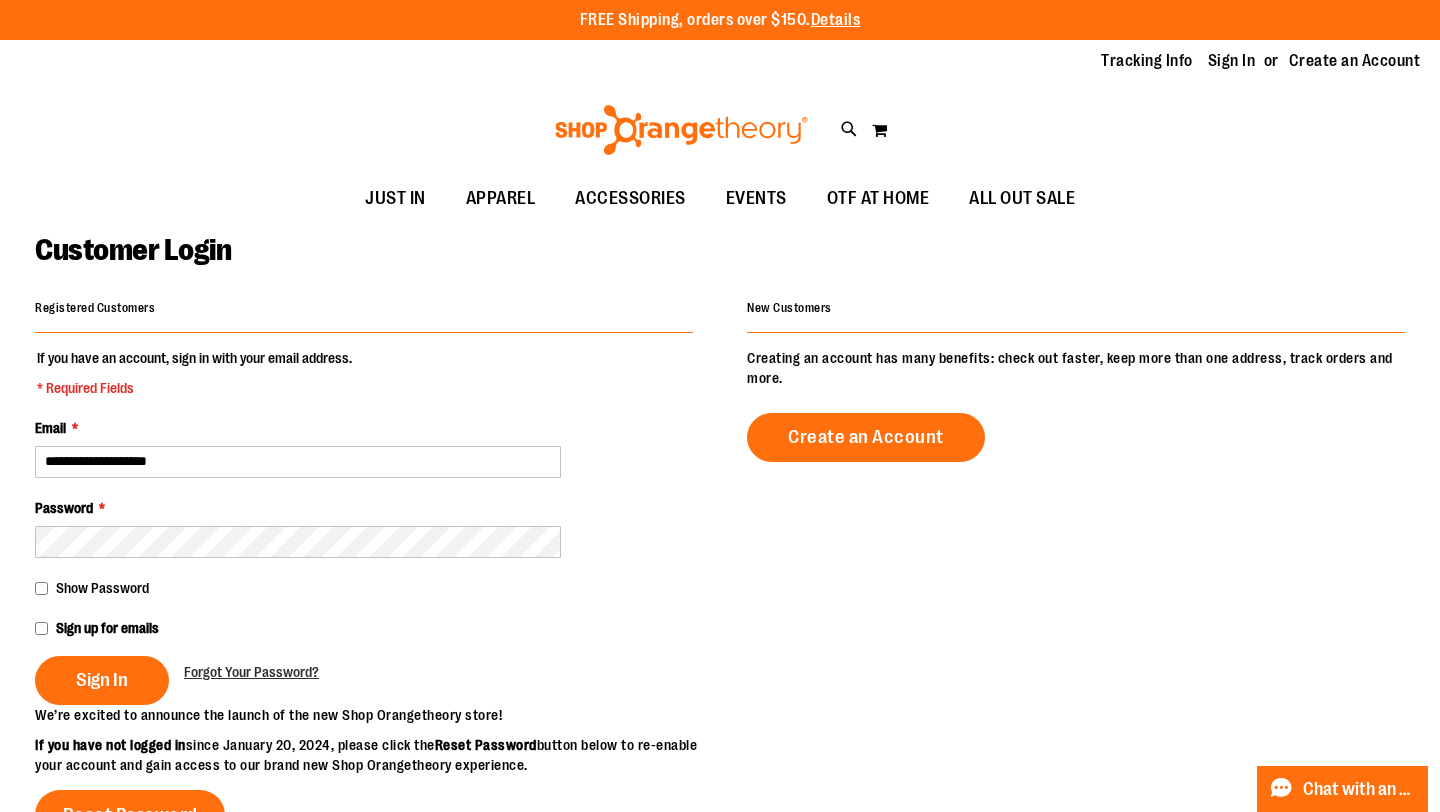 click on "**********" at bounding box center [364, 526] 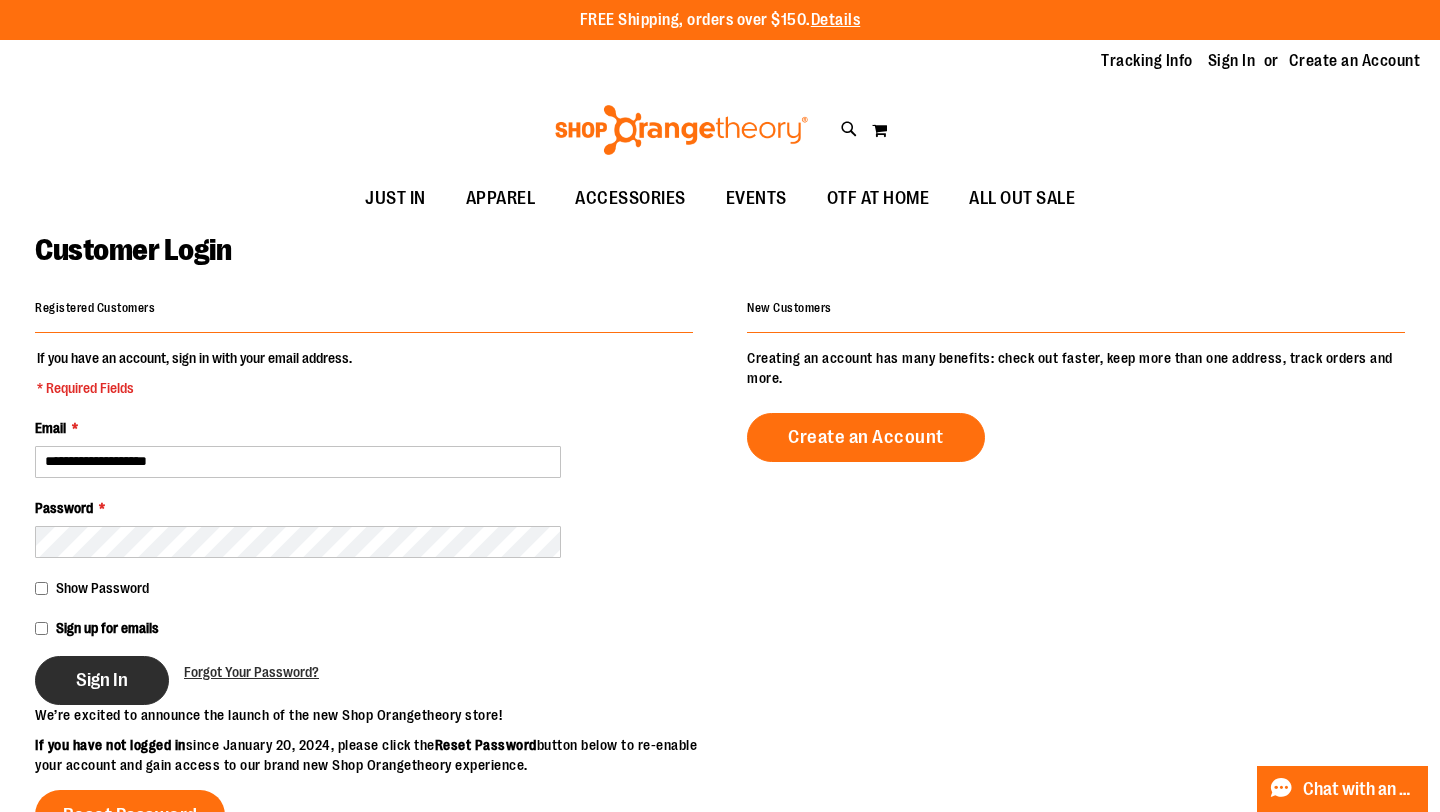 click on "Sign In" at bounding box center (102, 680) 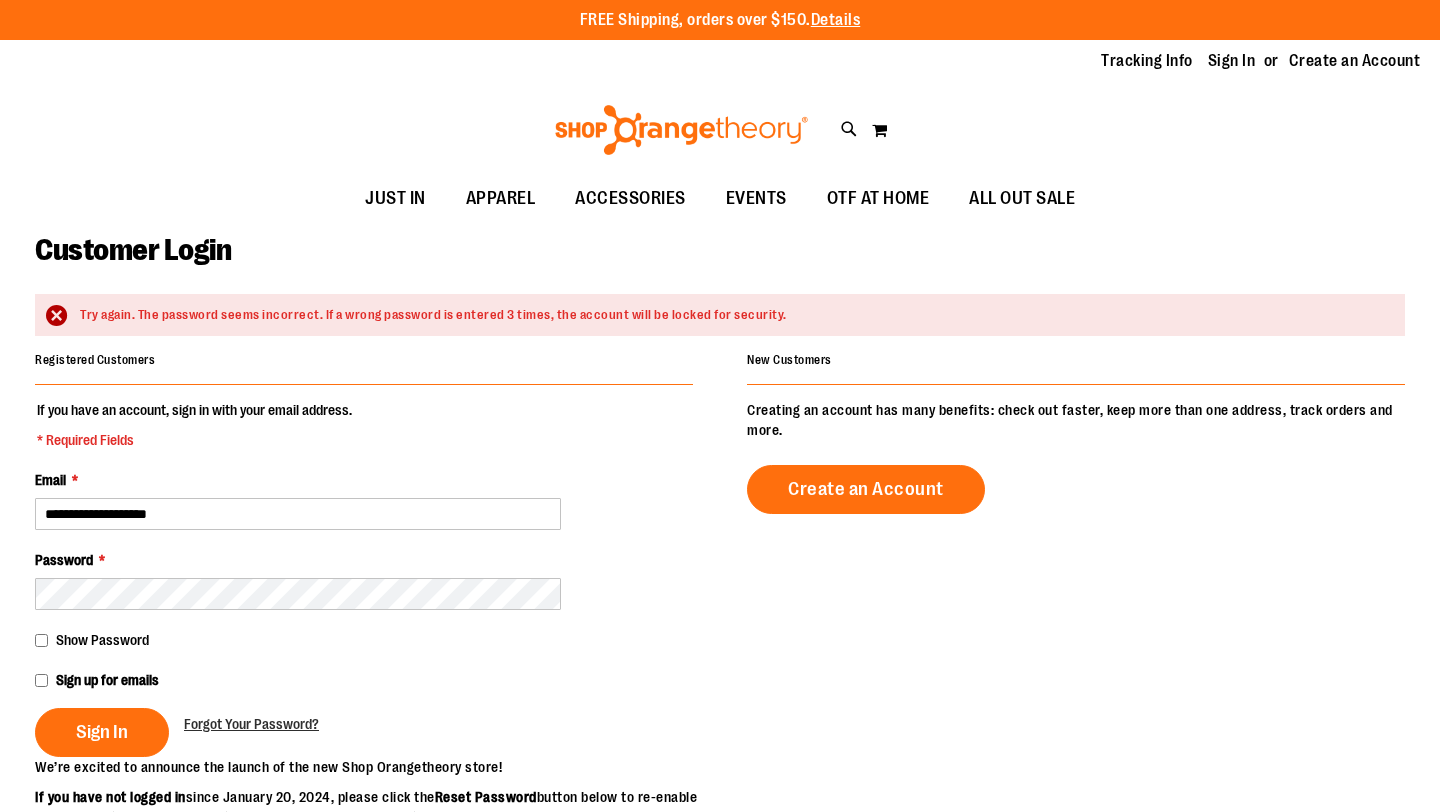 scroll, scrollTop: 0, scrollLeft: 0, axis: both 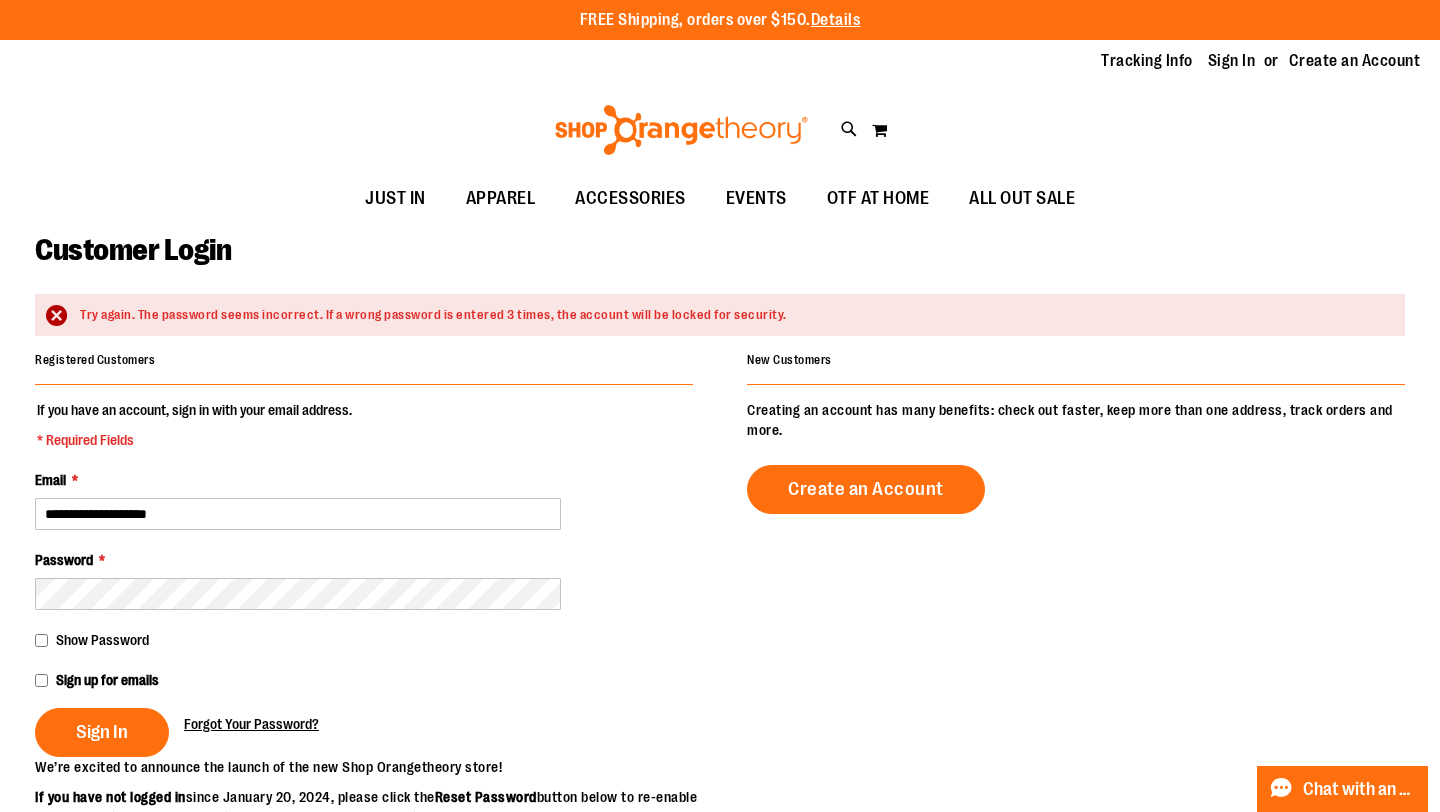 click on "Forgot Your Password?" at bounding box center [251, 724] 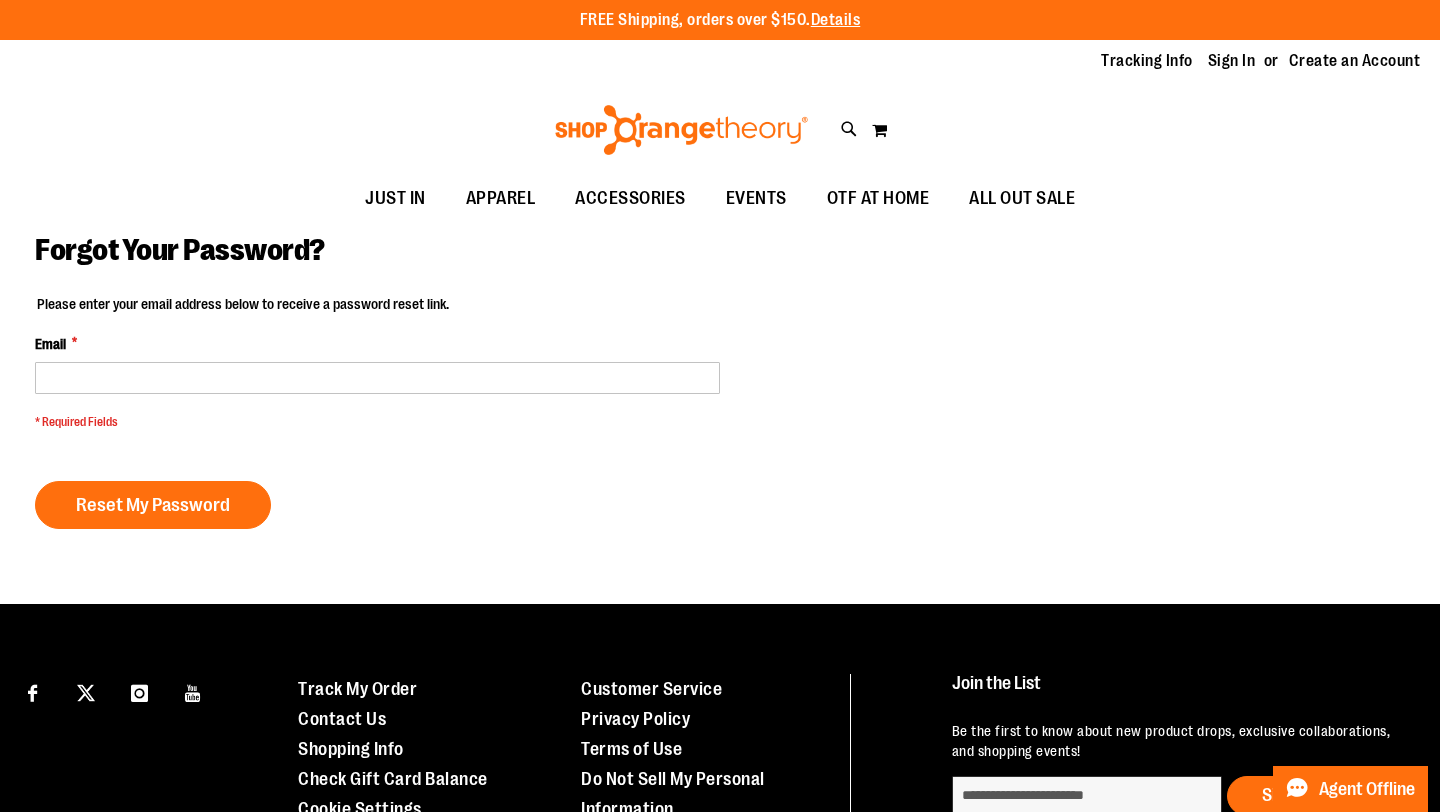scroll, scrollTop: 0, scrollLeft: 0, axis: both 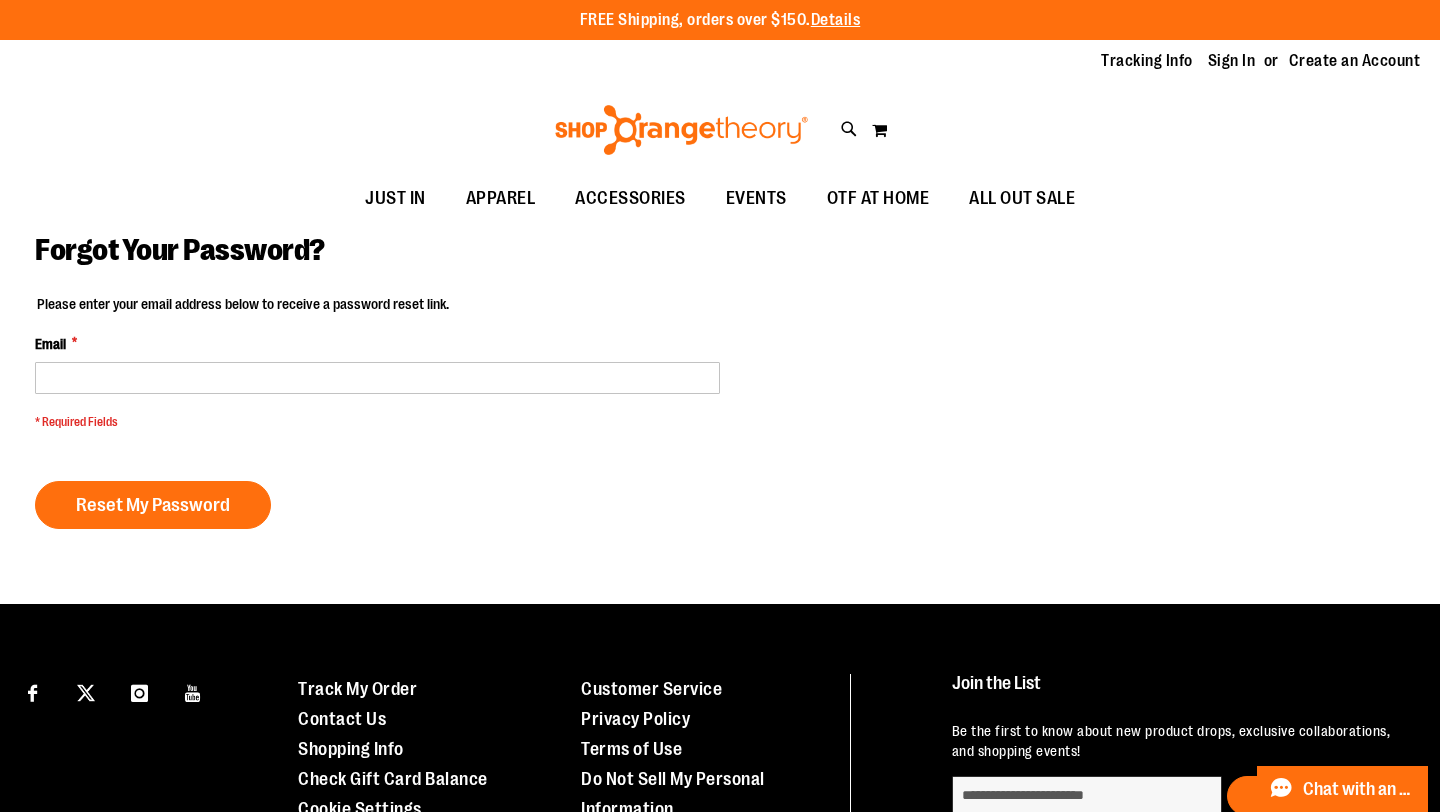 click on "Email *" at bounding box center [377, 364] 